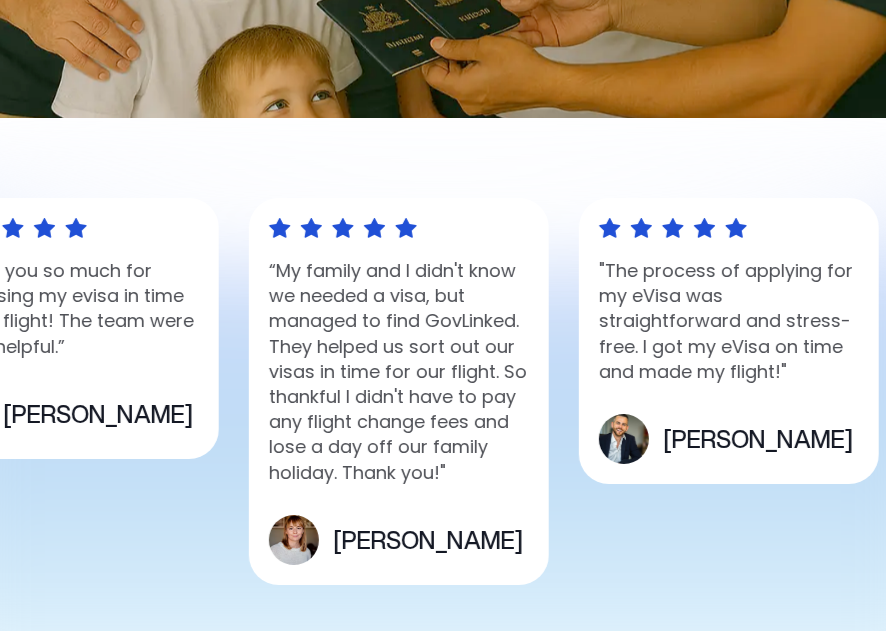 scroll, scrollTop: 1001, scrollLeft: 0, axis: vertical 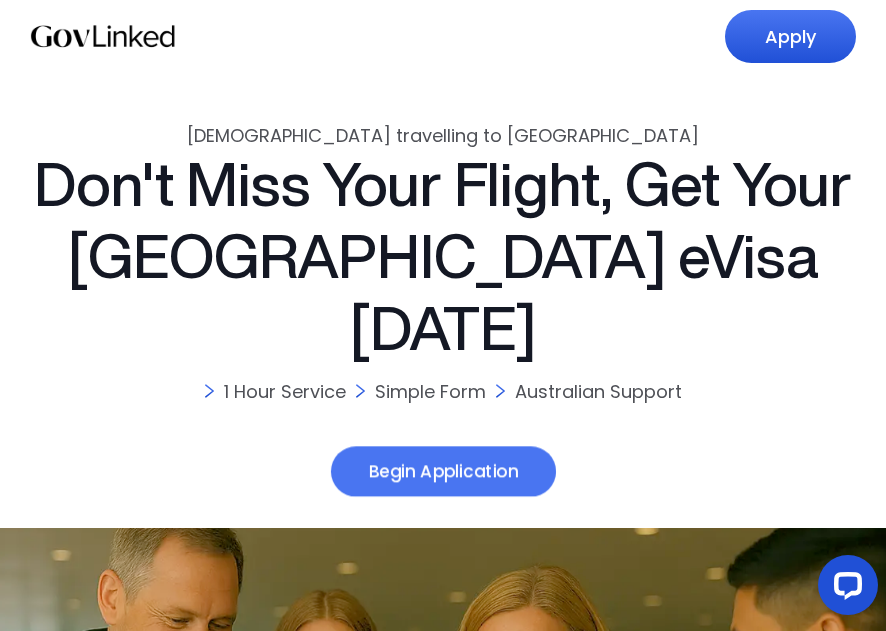 click on "Begin Application" at bounding box center [442, 471] 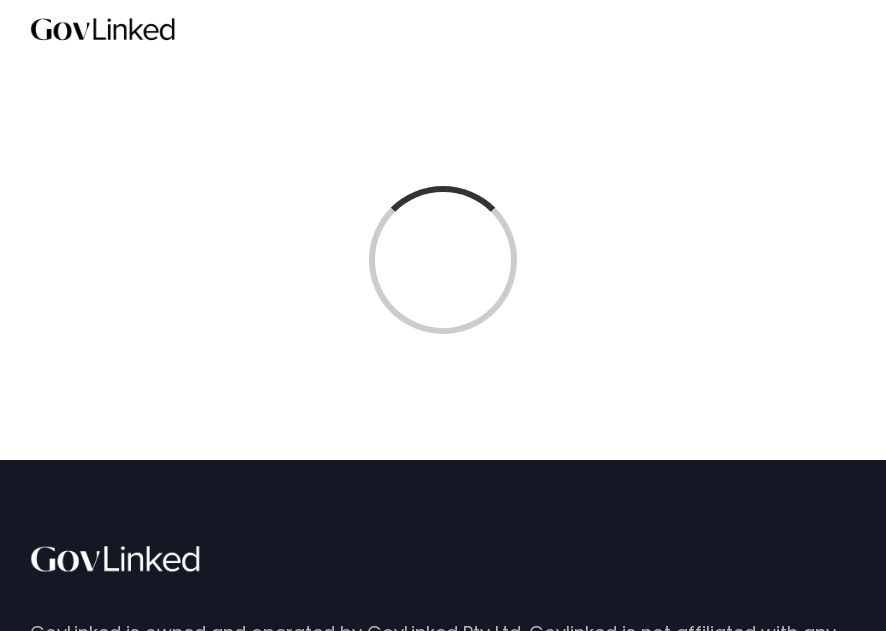 scroll, scrollTop: 0, scrollLeft: 0, axis: both 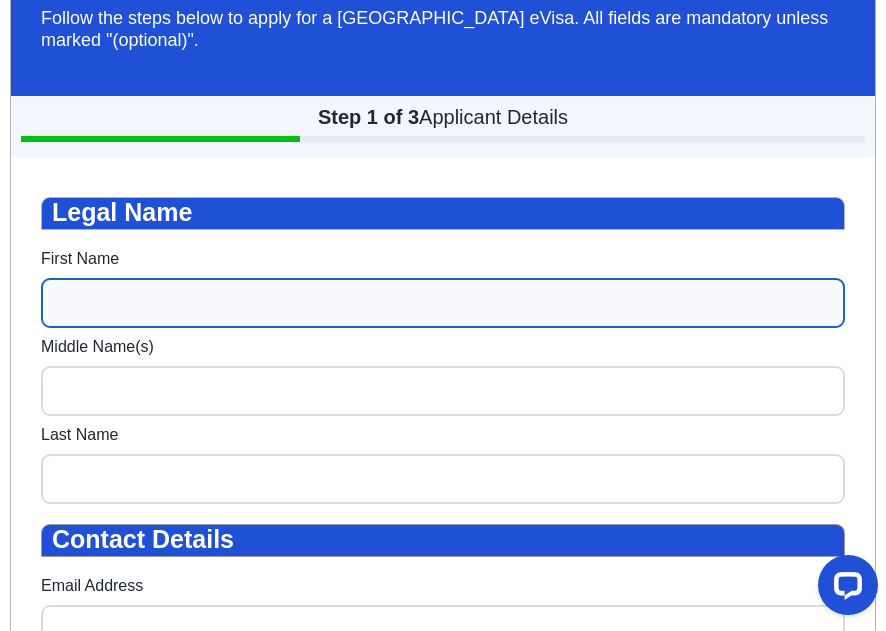 click on "First Name" at bounding box center (443, 303) 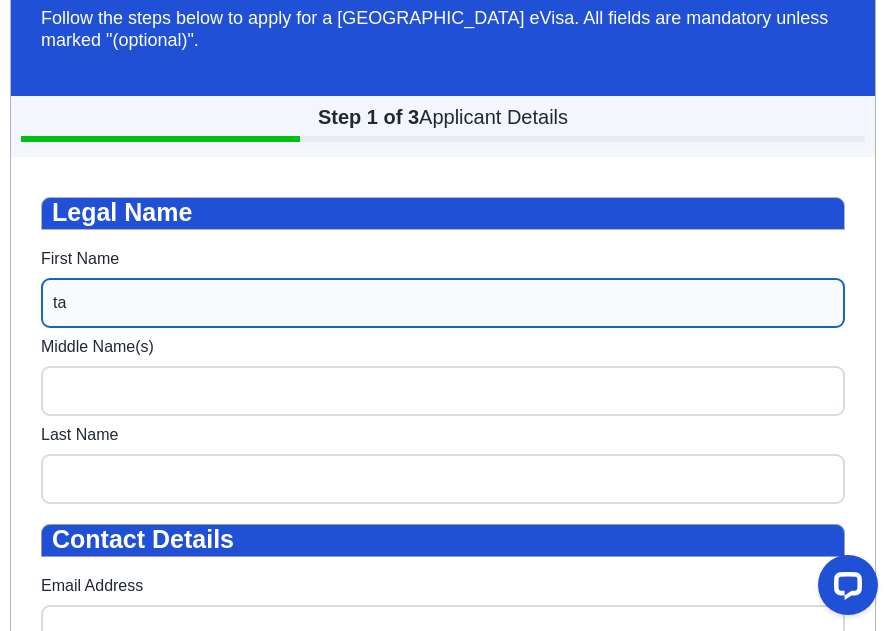 type on "t" 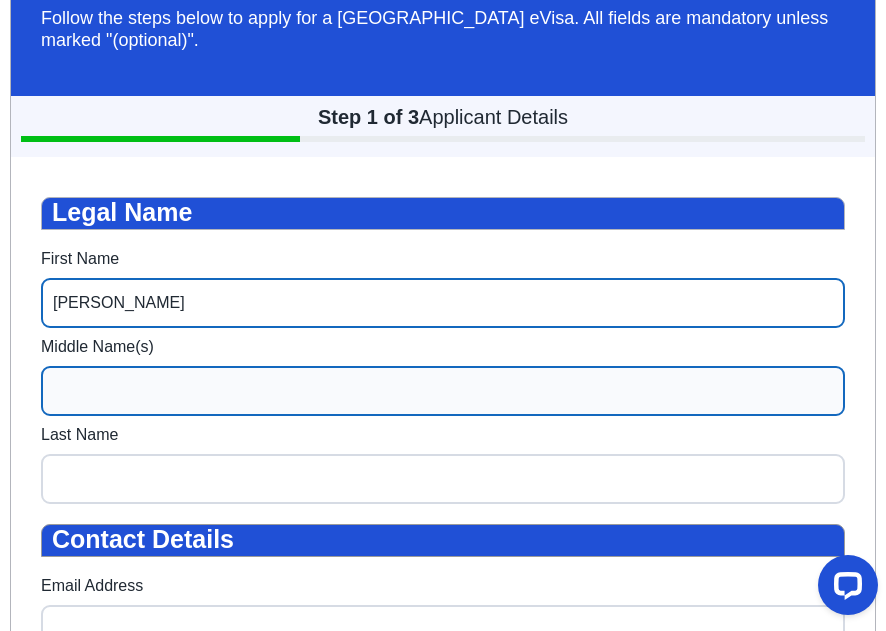 type on "[PERSON_NAME]" 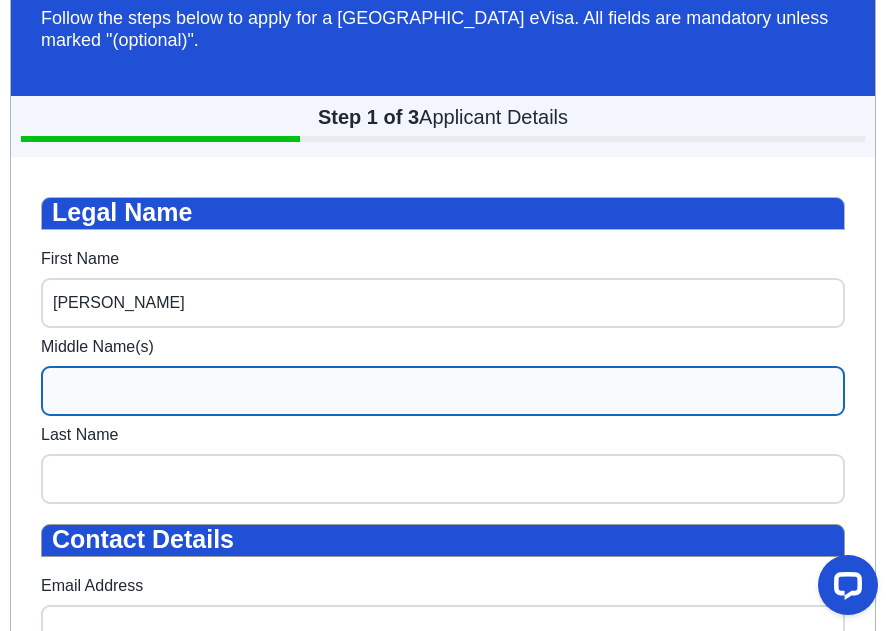 click on "Middle Name(s)" at bounding box center [443, 391] 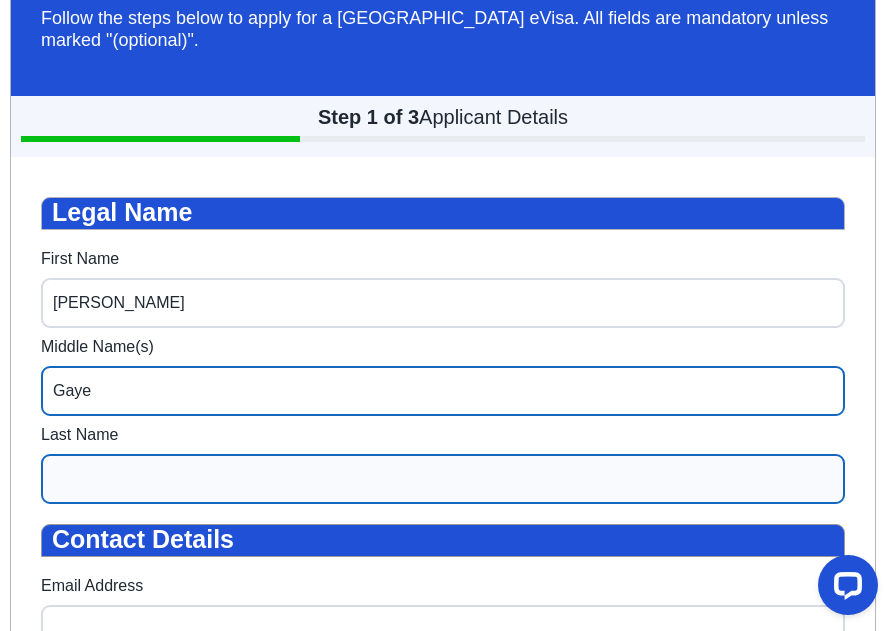 type on "Gaye" 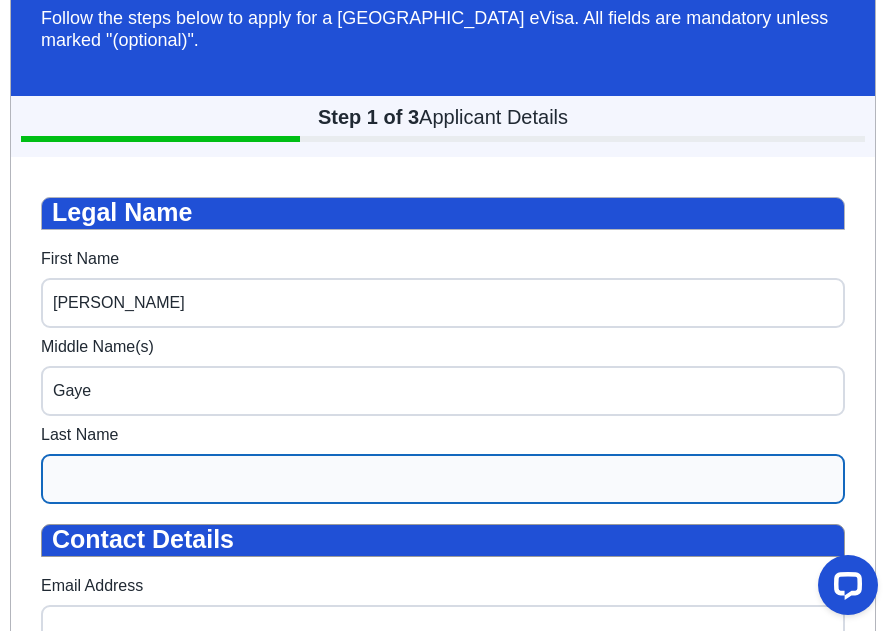 click on "Last Name" at bounding box center [443, 479] 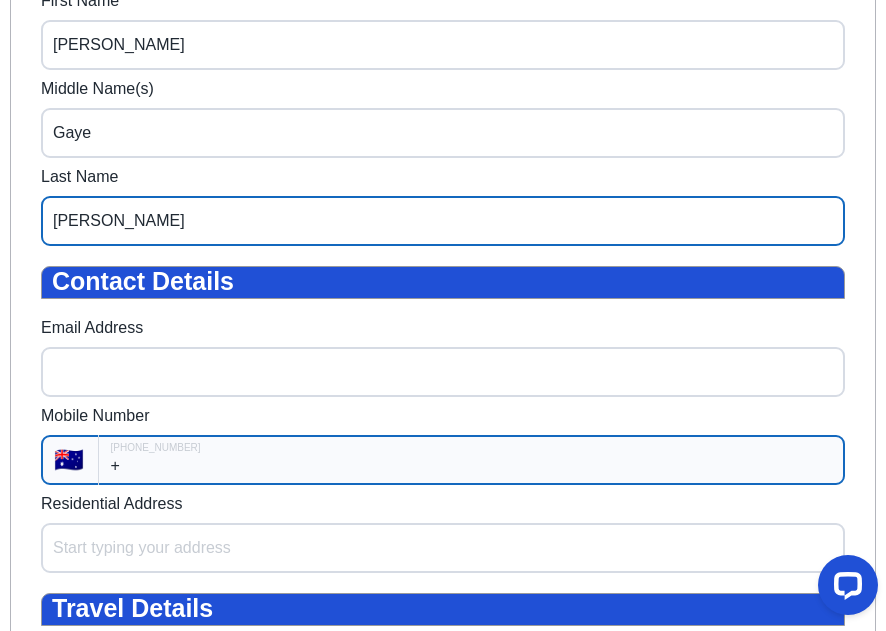 scroll, scrollTop: 500, scrollLeft: 0, axis: vertical 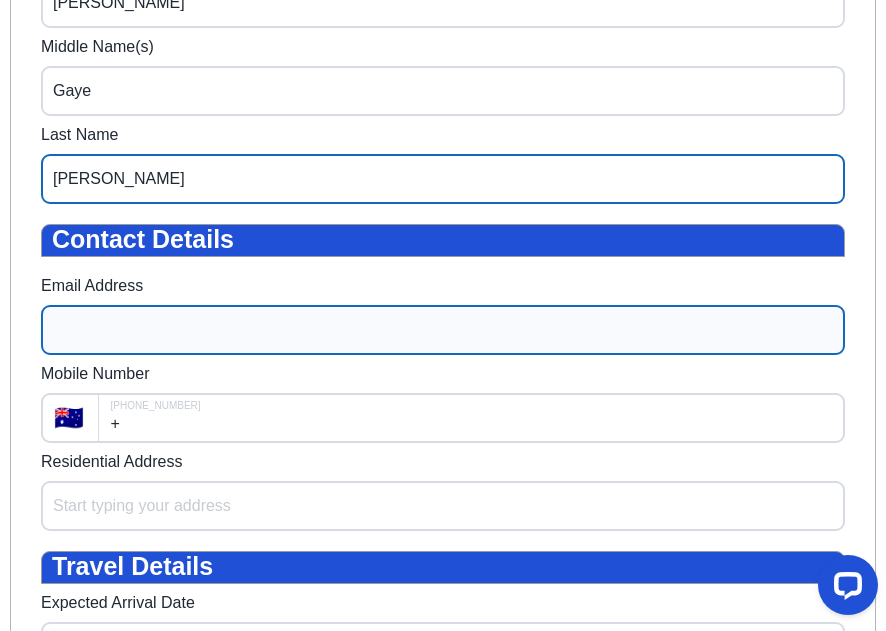 type on "[PERSON_NAME]" 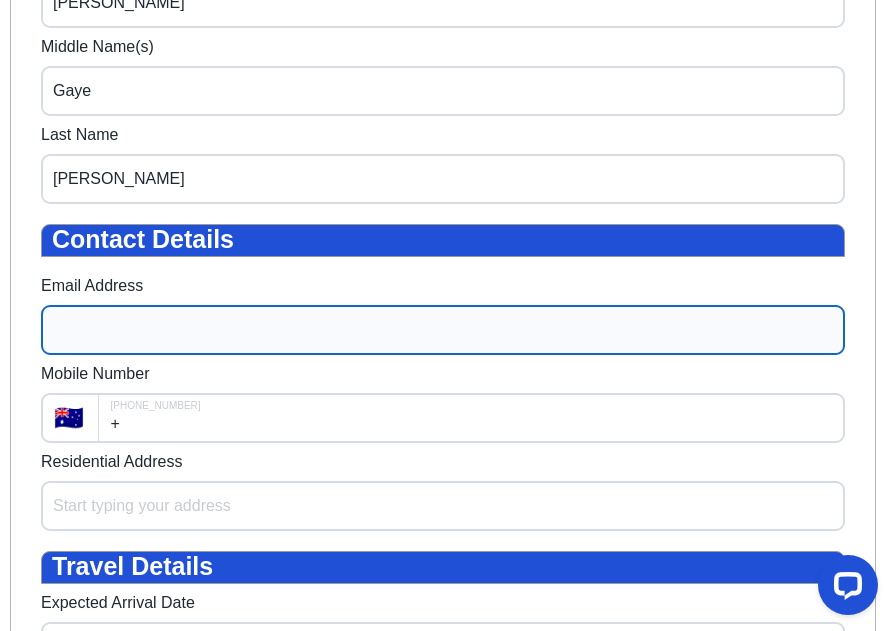 drag, startPoint x: 123, startPoint y: 343, endPoint x: 126, endPoint y: 357, distance: 14.3178215 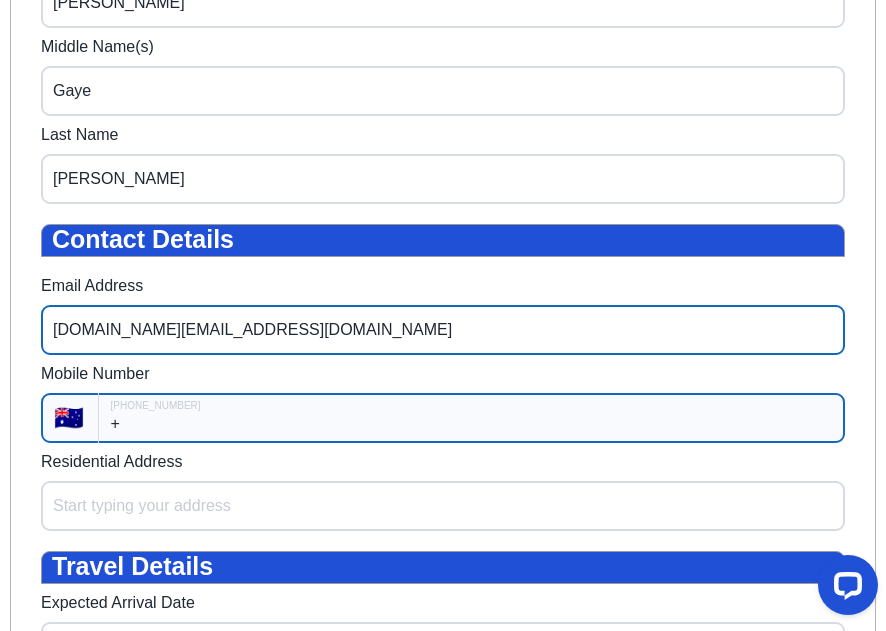 type on "[DOMAIN_NAME][EMAIL_ADDRESS][DOMAIN_NAME]" 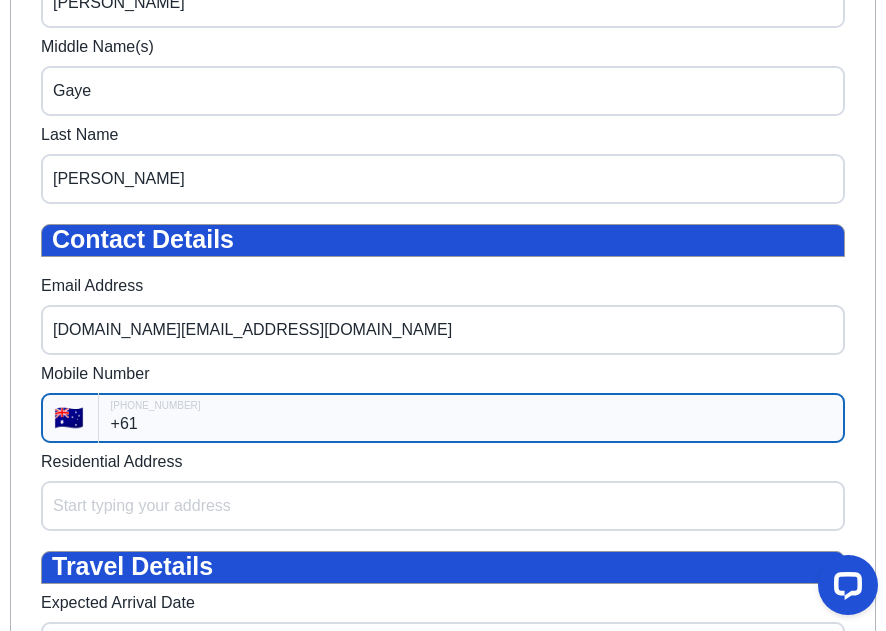 click on "+61" at bounding box center [472, 418] 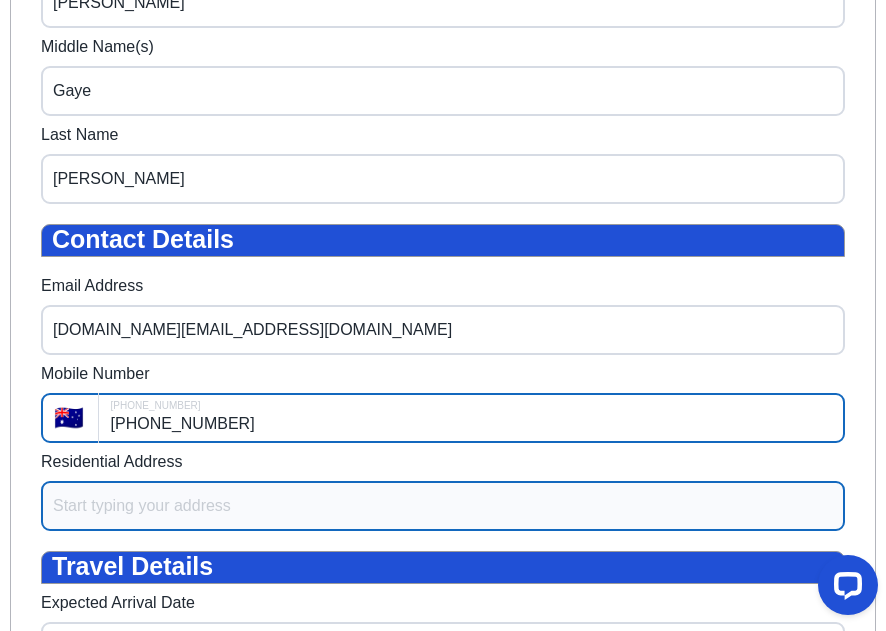 type on "[PHONE_NUMBER]" 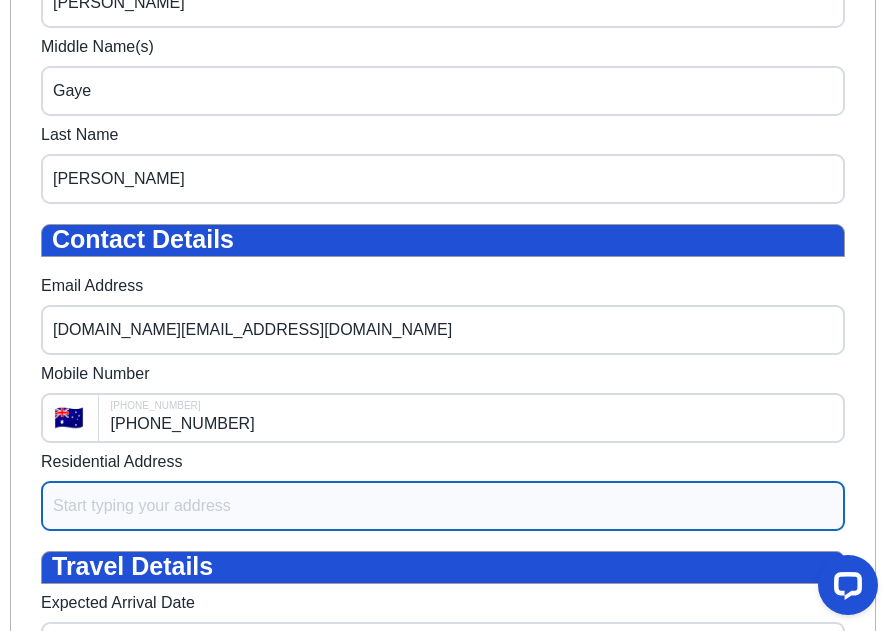 click on "Residential Address" at bounding box center (443, 506) 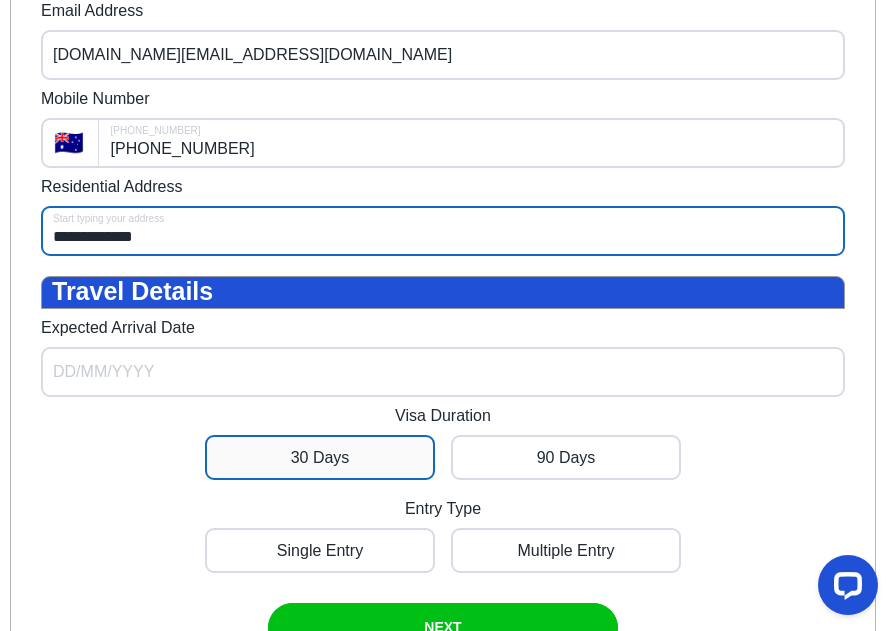 scroll, scrollTop: 800, scrollLeft: 0, axis: vertical 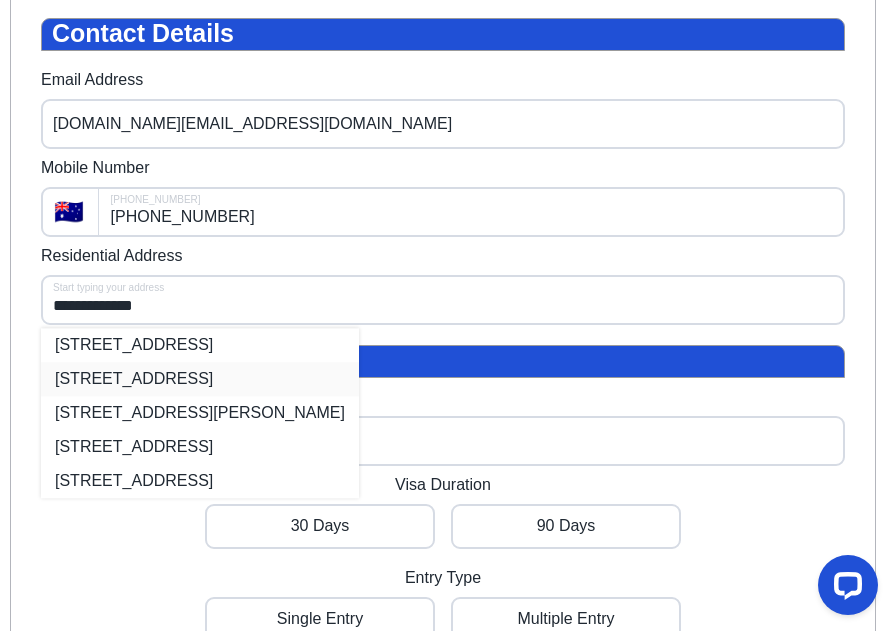 click on "[STREET_ADDRESS]" at bounding box center [200, 379] 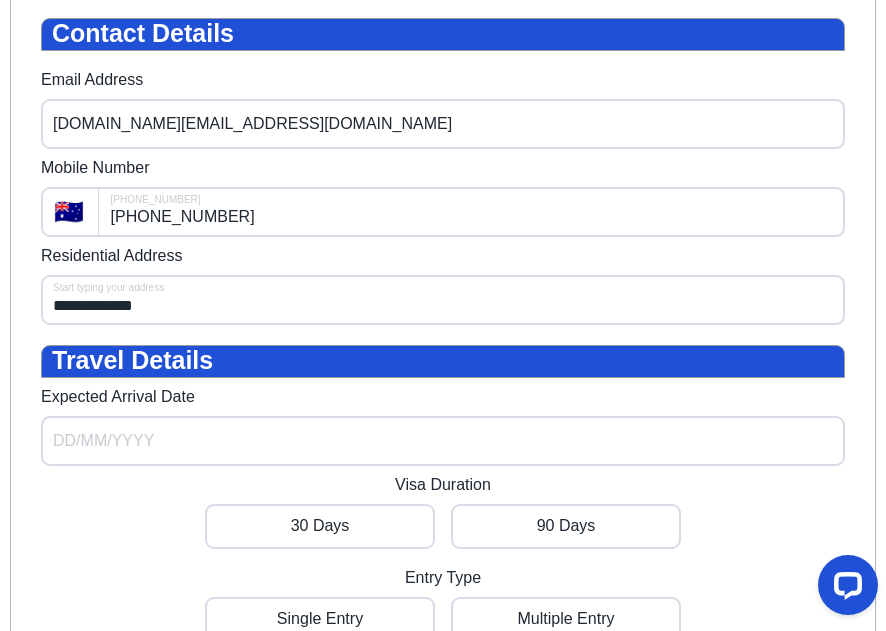type on "**********" 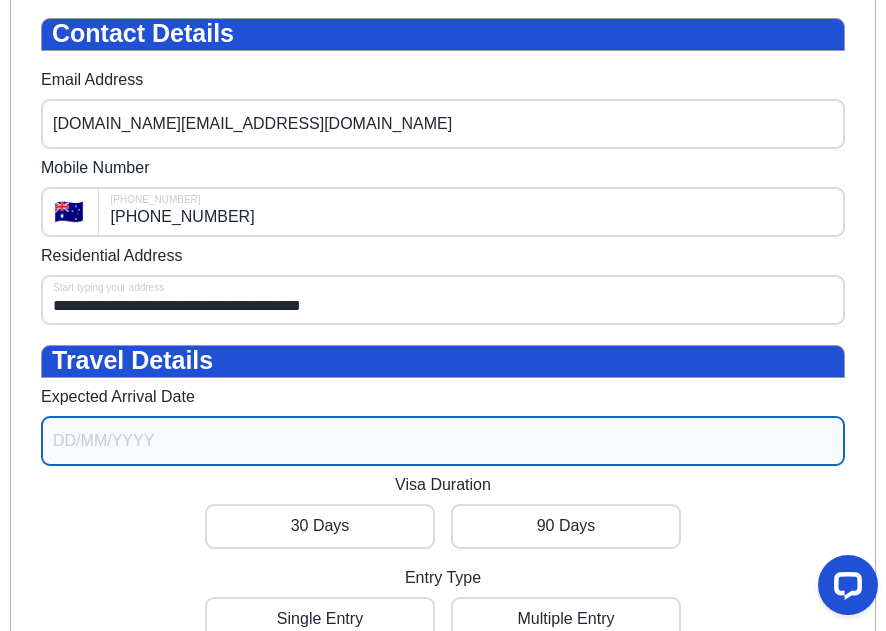click on "Expected Arrival Date" at bounding box center [443, 441] 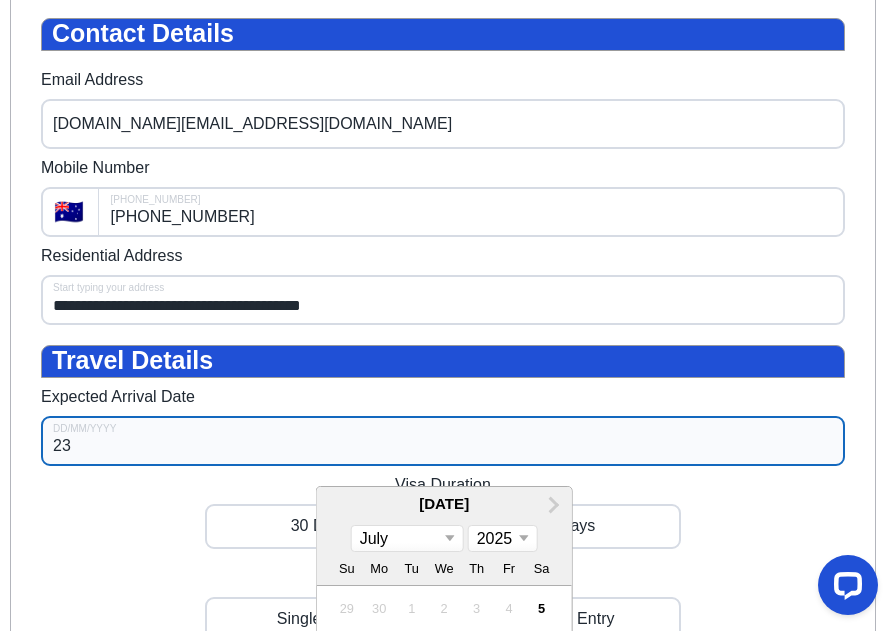 type on "23" 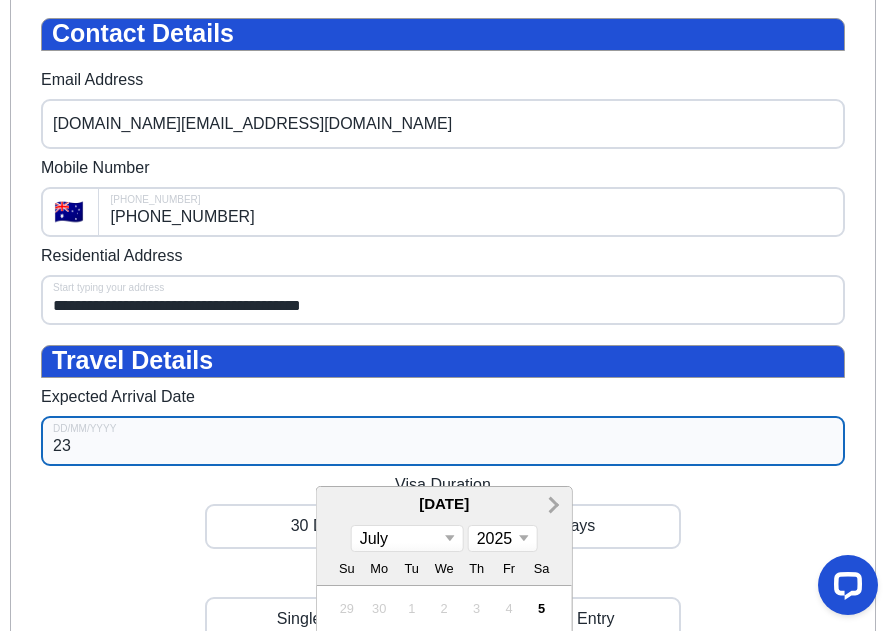click on "Next Month" at bounding box center (552, 503) 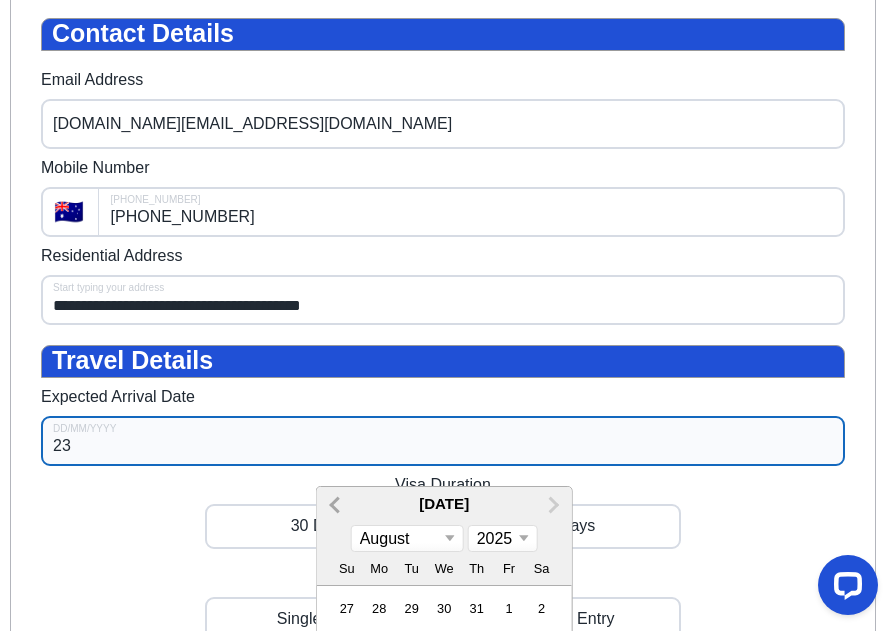 click on "Previous Month" at bounding box center (337, 503) 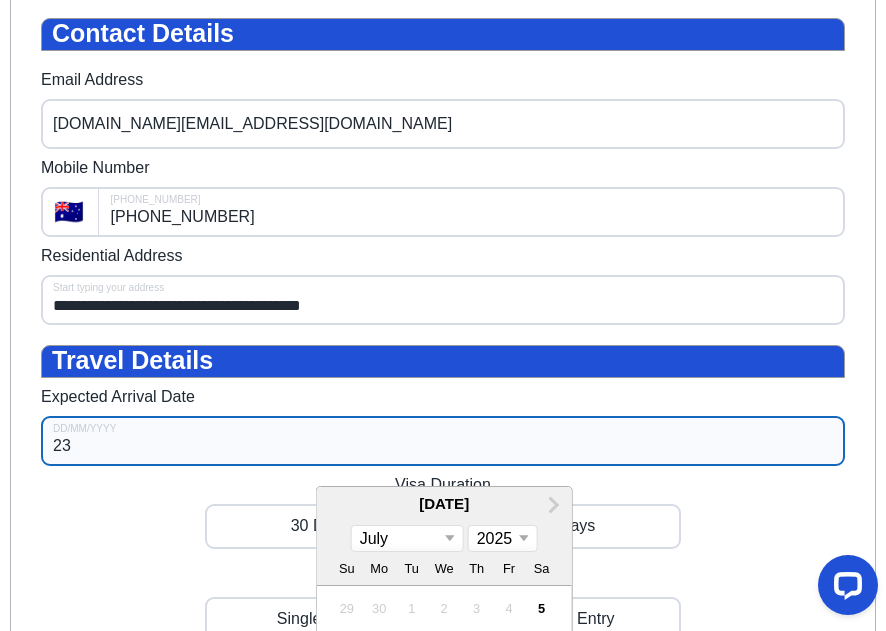 click on "July [DATE] February March April May June July August September October November [DATE] 2026 2027 2028 2029 2030 2031 2032 2033 2034 2035 2036 2037 2038 2039 2040 2041 2042 2043 2044 2045 2046 2047 2048 2049 2050 2051 2052 2053 2054 2055 2056 2057 2058 2059 2060 2061 2062 2063 2064 2065 2066 2067 2068 2069 2070 2071 2072 2073 2074 2075 2076 2077 2078 2079 2080 2081 2082 2083 2084 2085 2086 2087 2088 2089 2090 2091 2092 2093 2094 2095 2096 2097 2098 2099 2100 Su Mo Tu We Th Fr Sa" at bounding box center [444, 536] 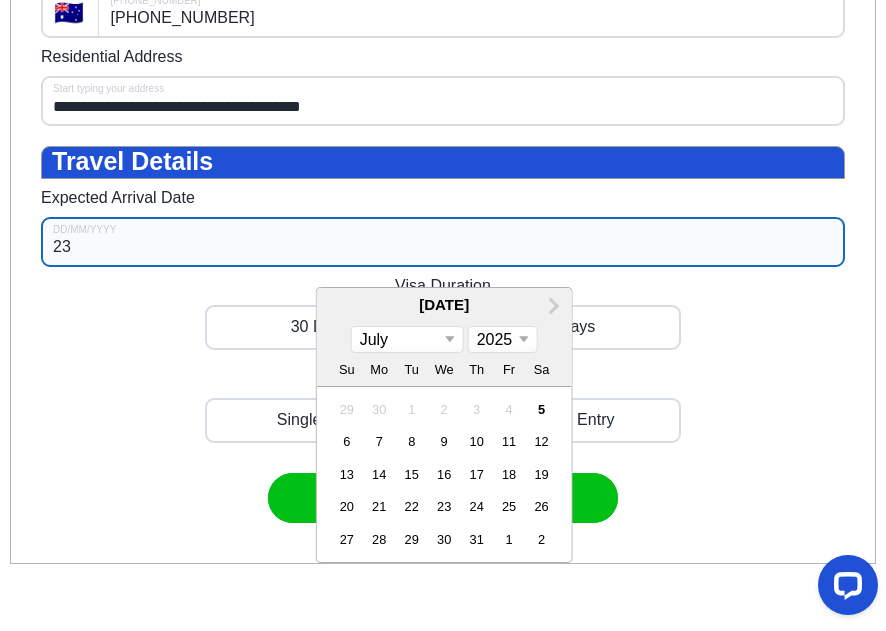 scroll, scrollTop: 1000, scrollLeft: 0, axis: vertical 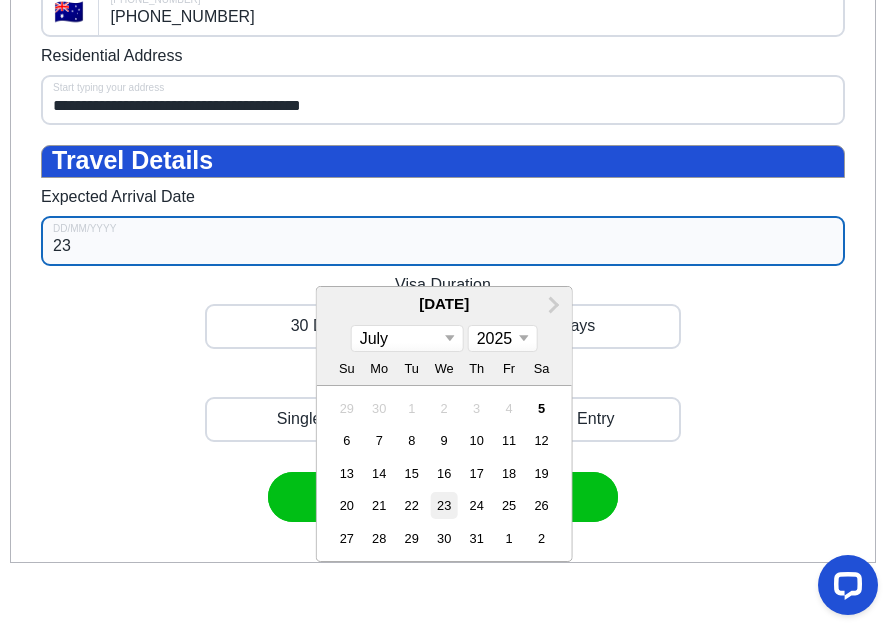 click on "23" at bounding box center [444, 505] 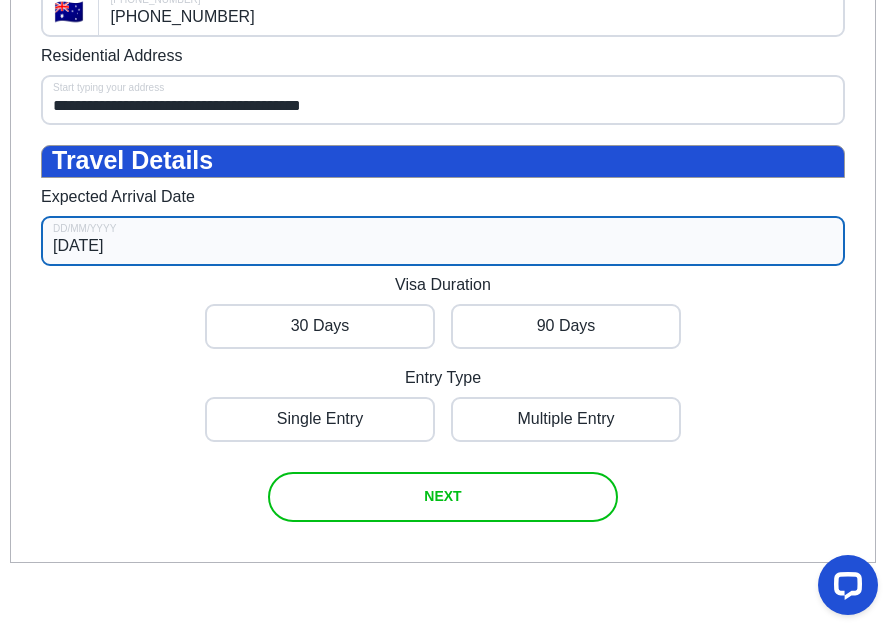 click on "NEXT" at bounding box center (442, 496) 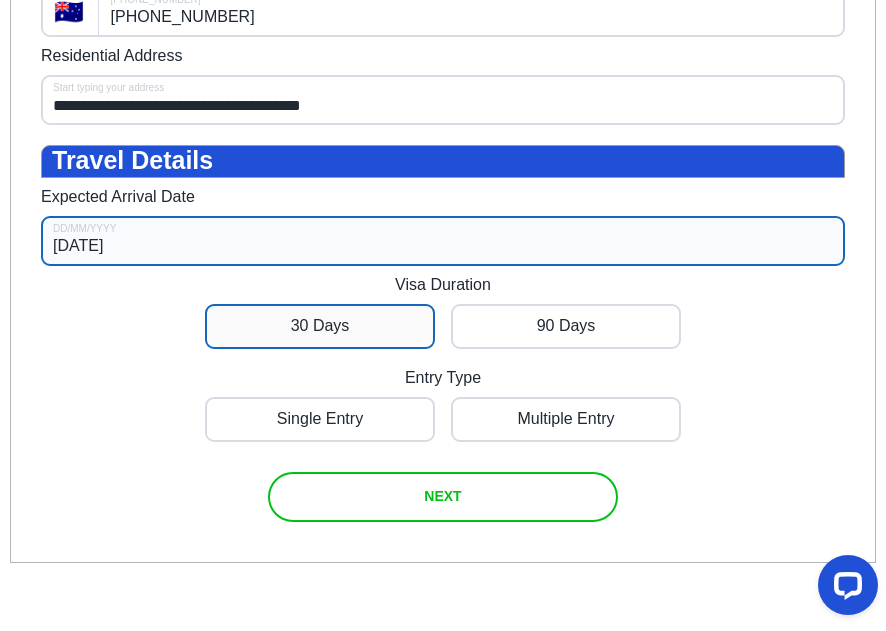click at bounding box center (320, 326) 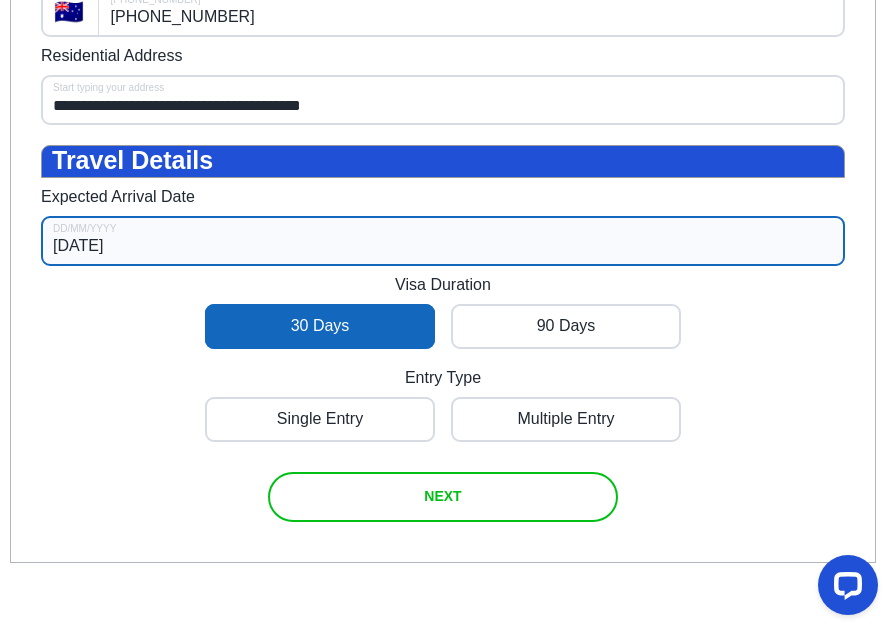 click at bounding box center (443, 497) 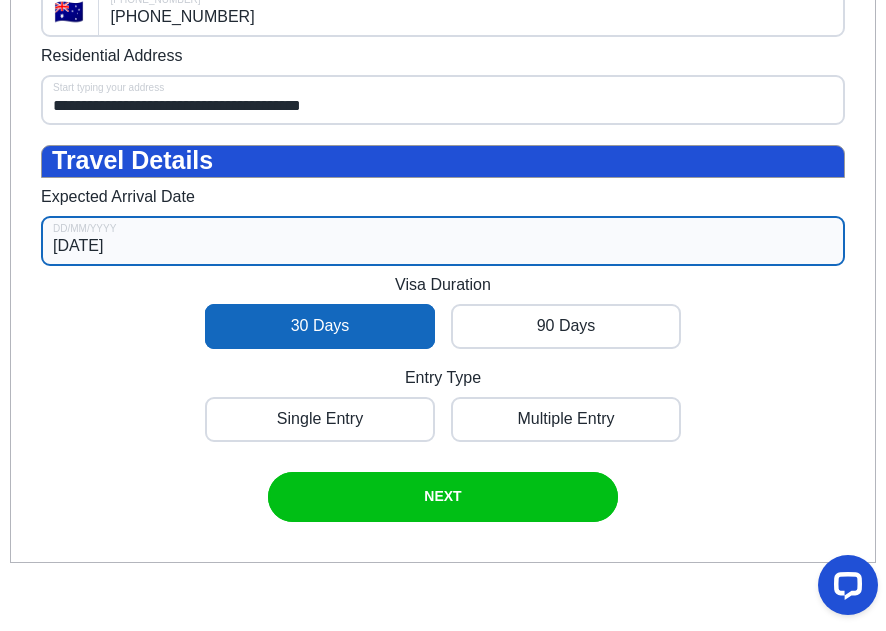 click on "**********" at bounding box center (443, 6) 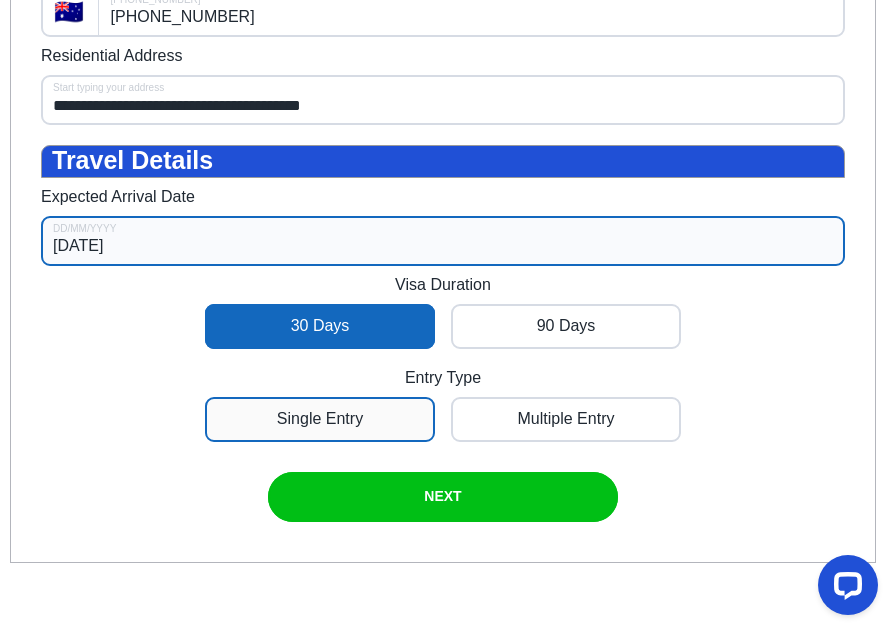 click at bounding box center [320, 419] 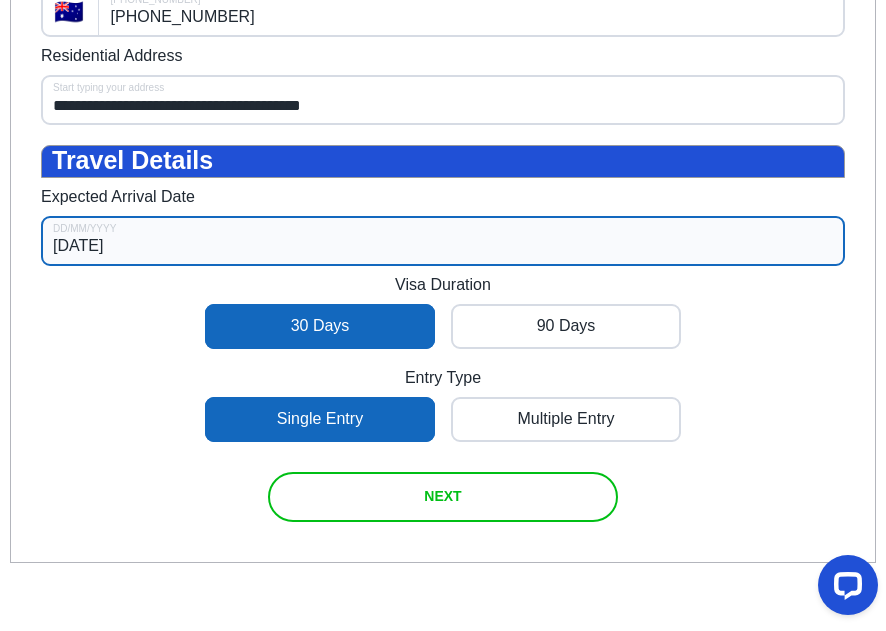 click at bounding box center [443, 497] 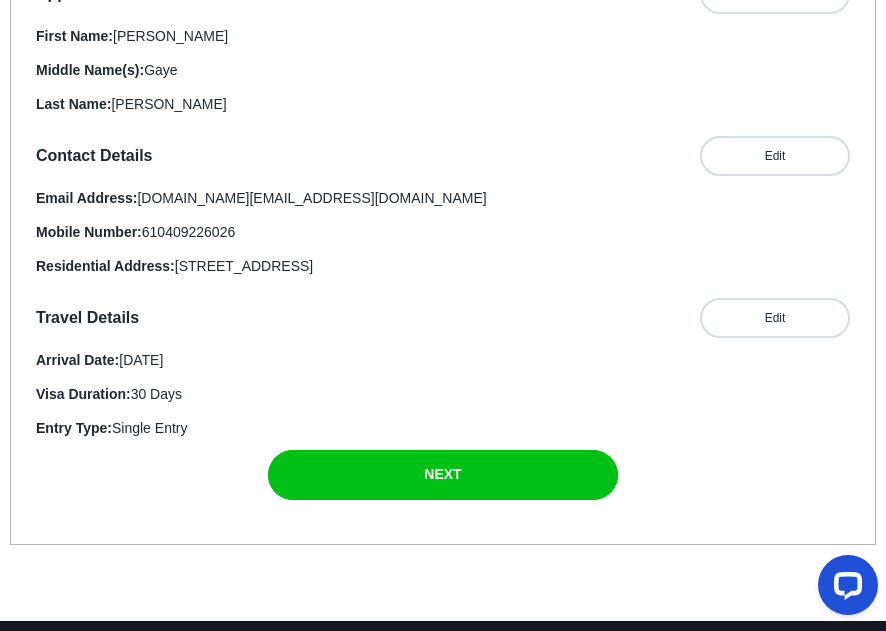 scroll, scrollTop: 460, scrollLeft: 0, axis: vertical 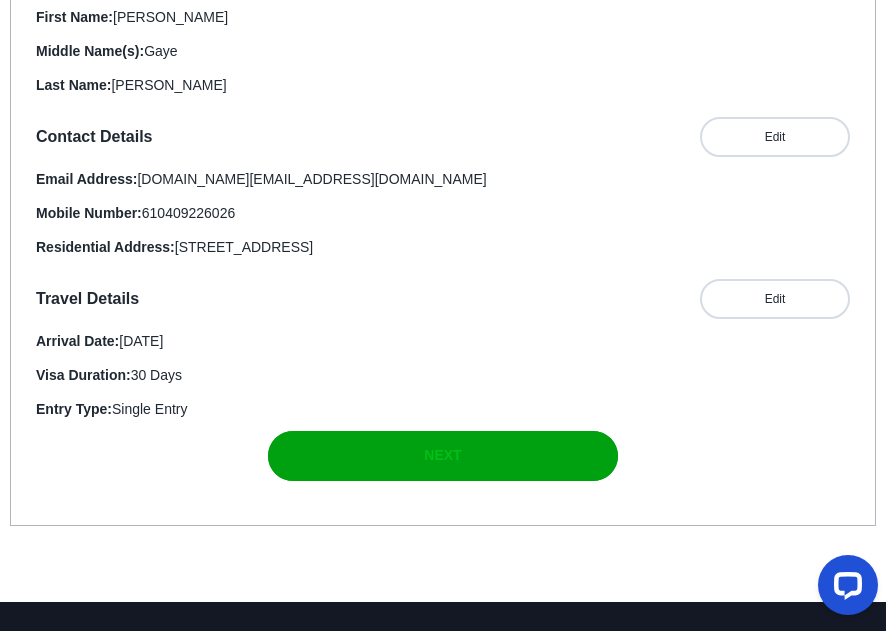 click on "NEXT" at bounding box center (442, 455) 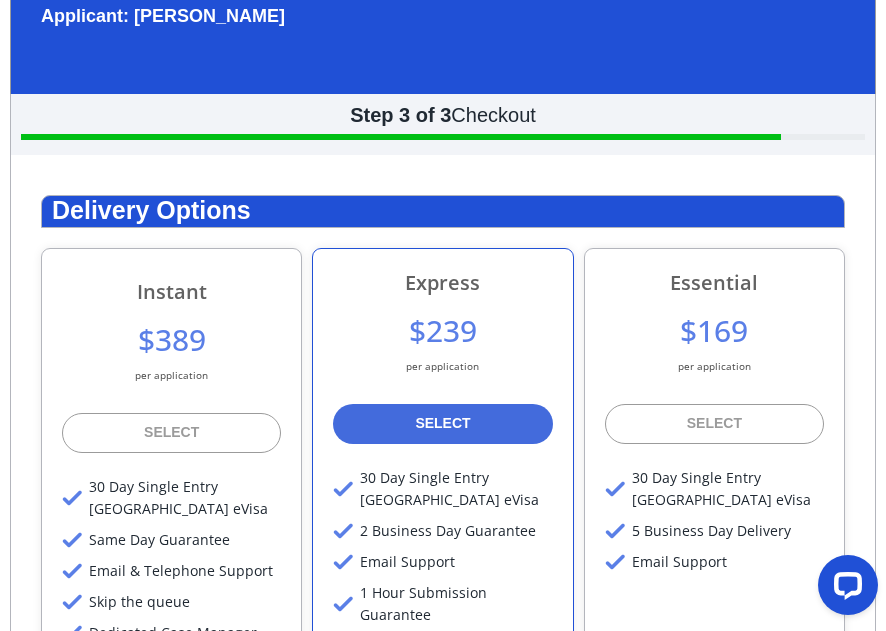 scroll, scrollTop: 0, scrollLeft: 0, axis: both 